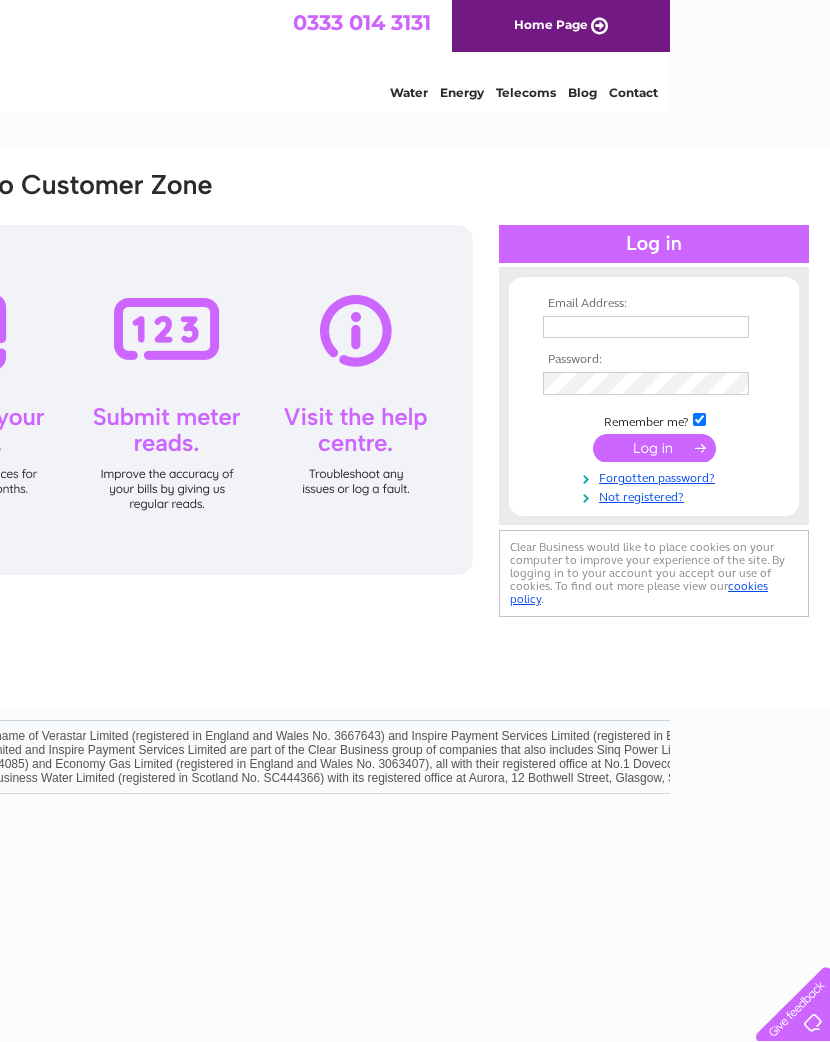 scroll, scrollTop: 0, scrollLeft: 160, axis: horizontal 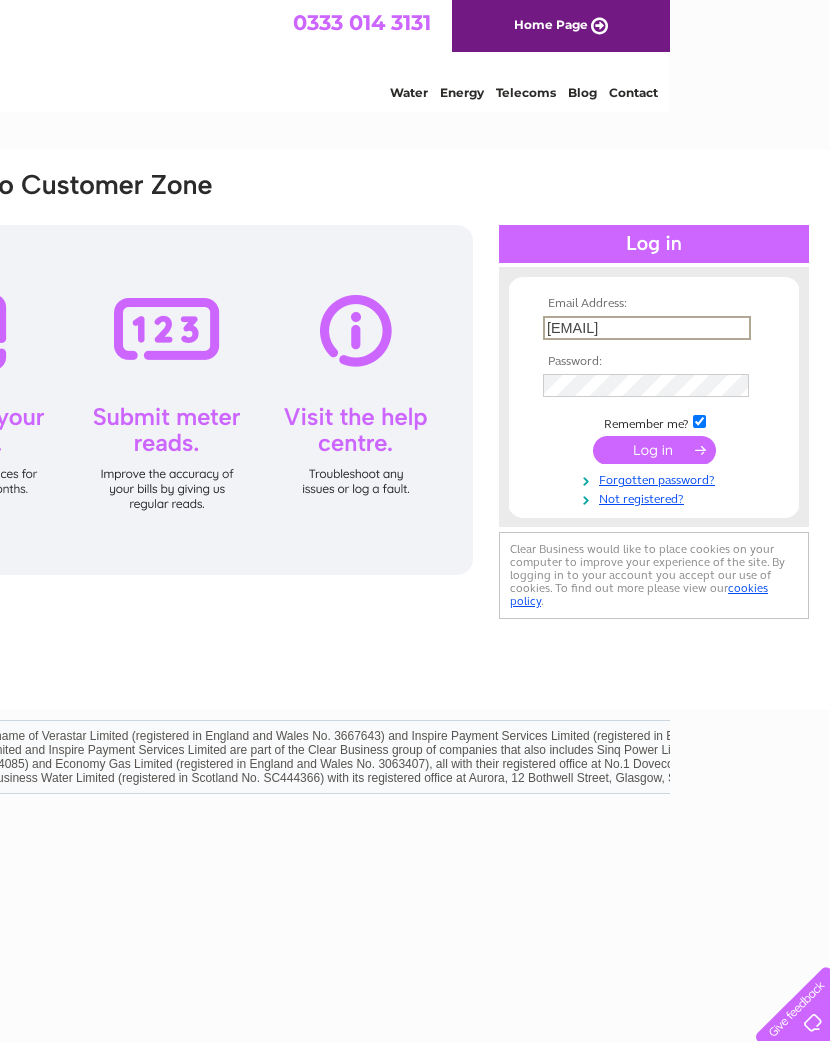 type on "Jennie.wu@yahoo.co.uk" 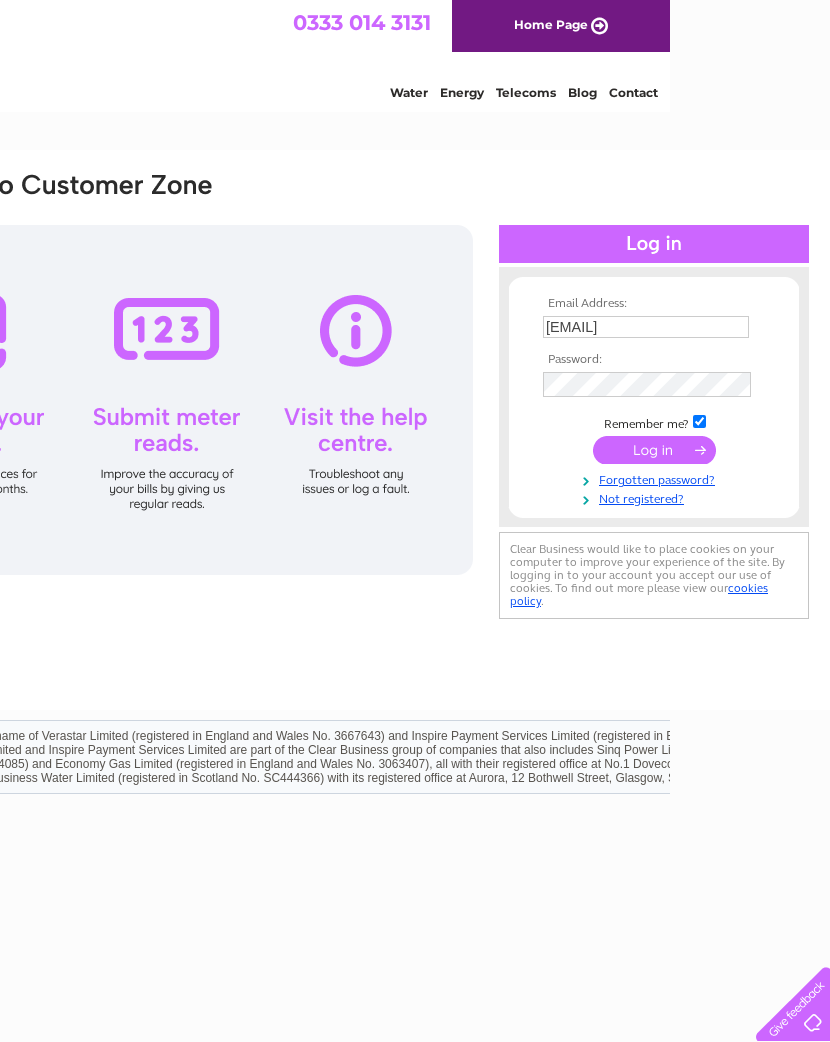 click at bounding box center (654, 450) 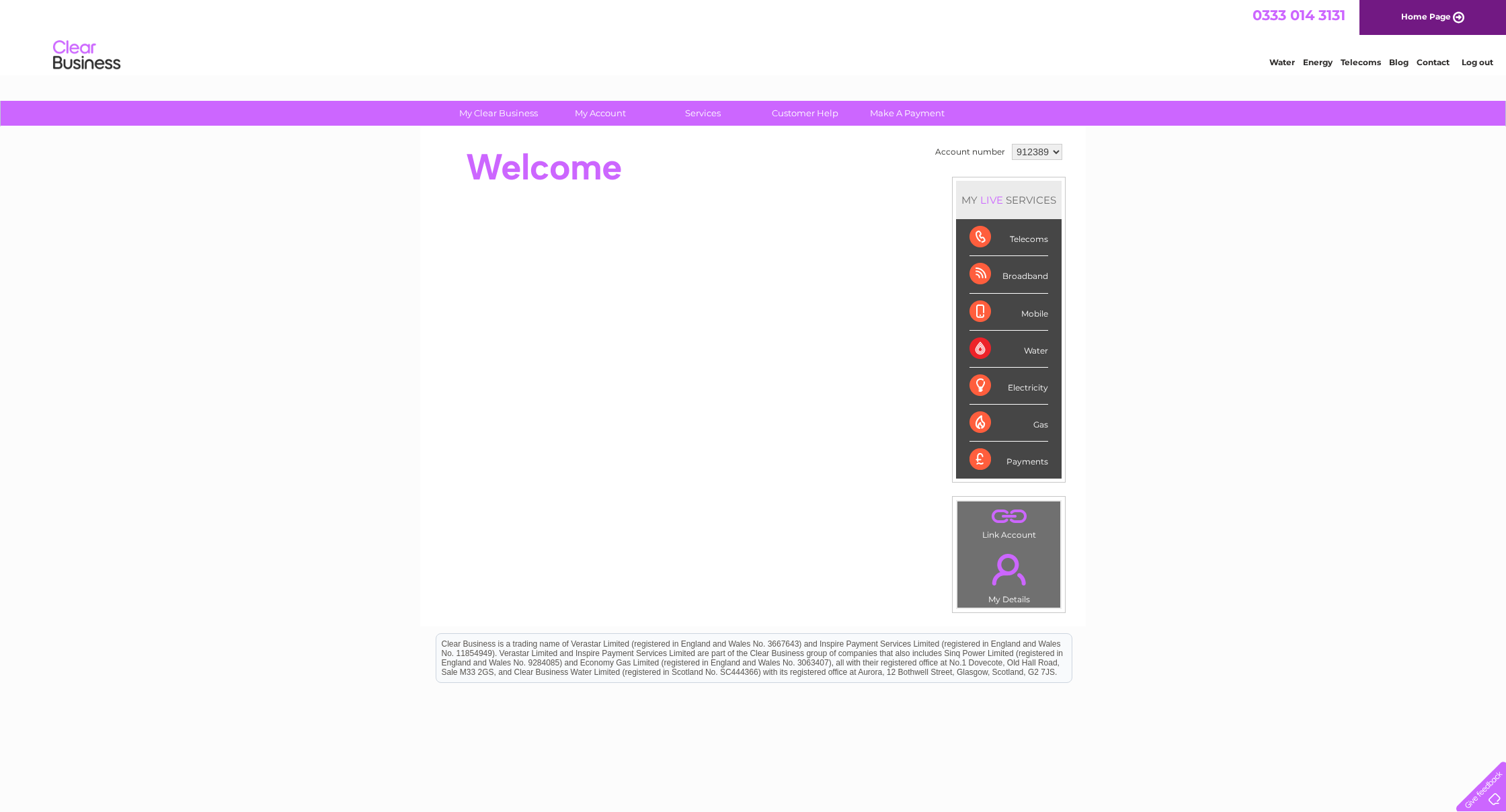 scroll, scrollTop: 0, scrollLeft: 0, axis: both 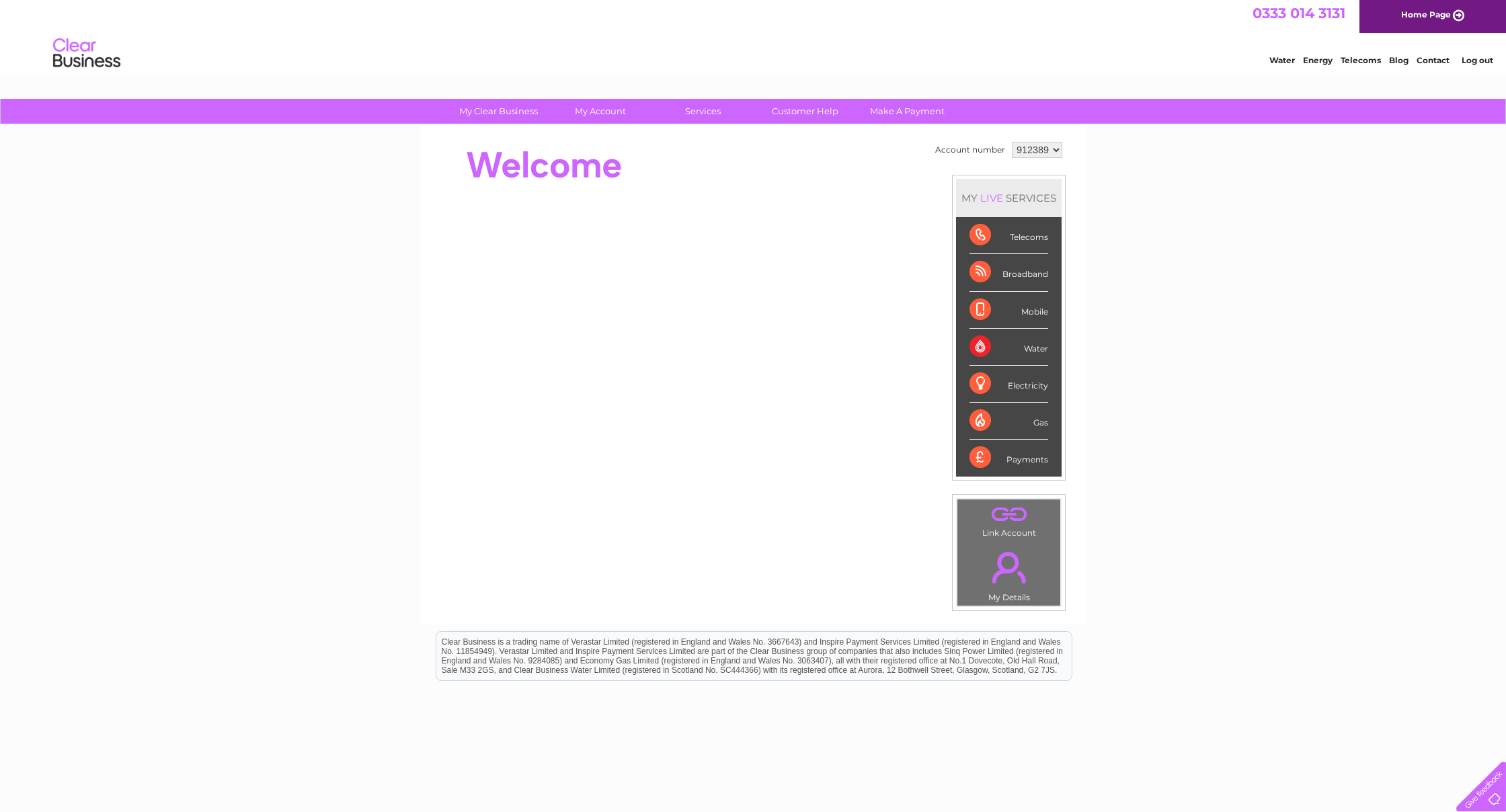 click on "Water" at bounding box center (1008, 347) 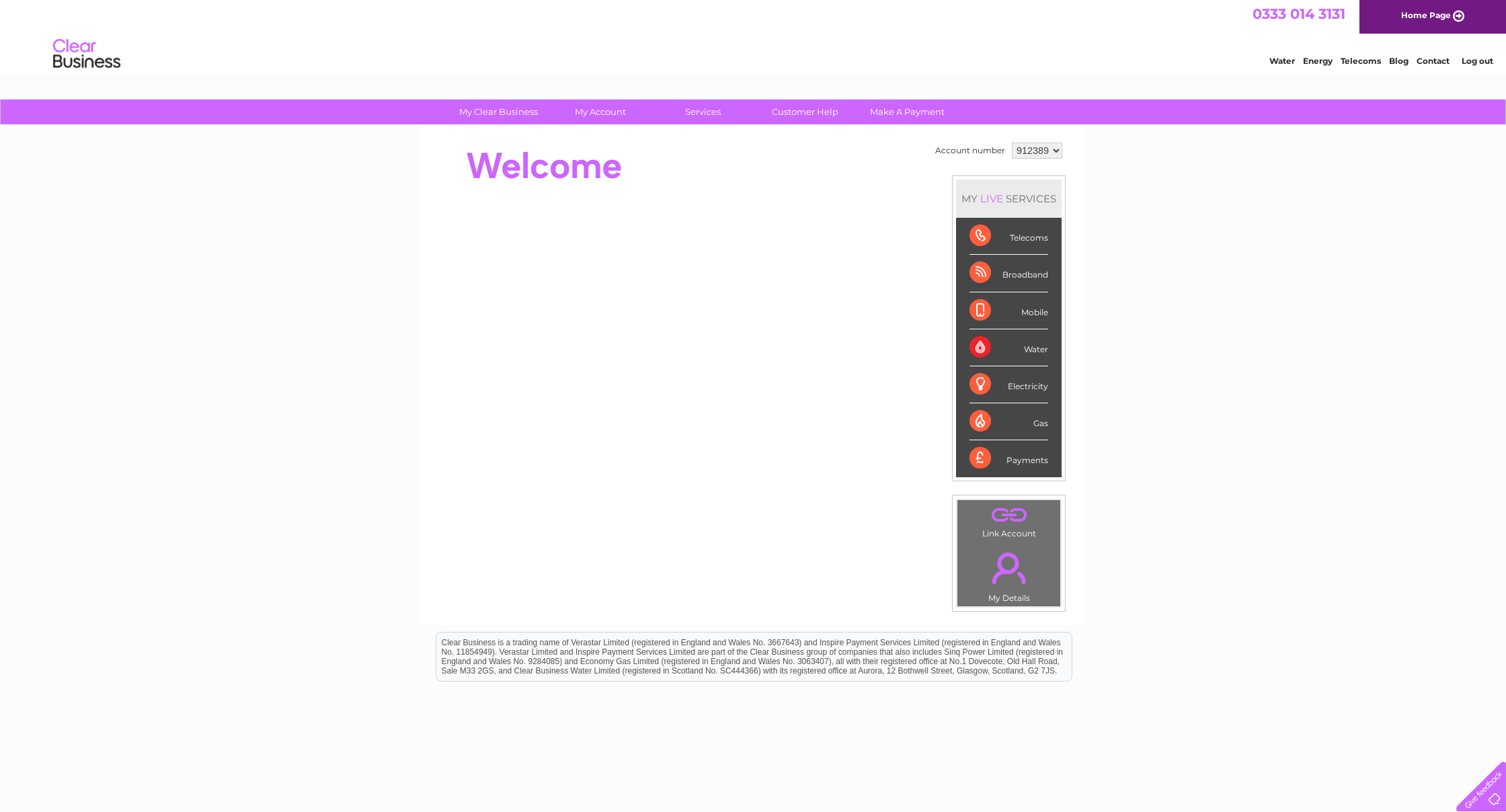 click on "Water" at bounding box center (1008, 348) 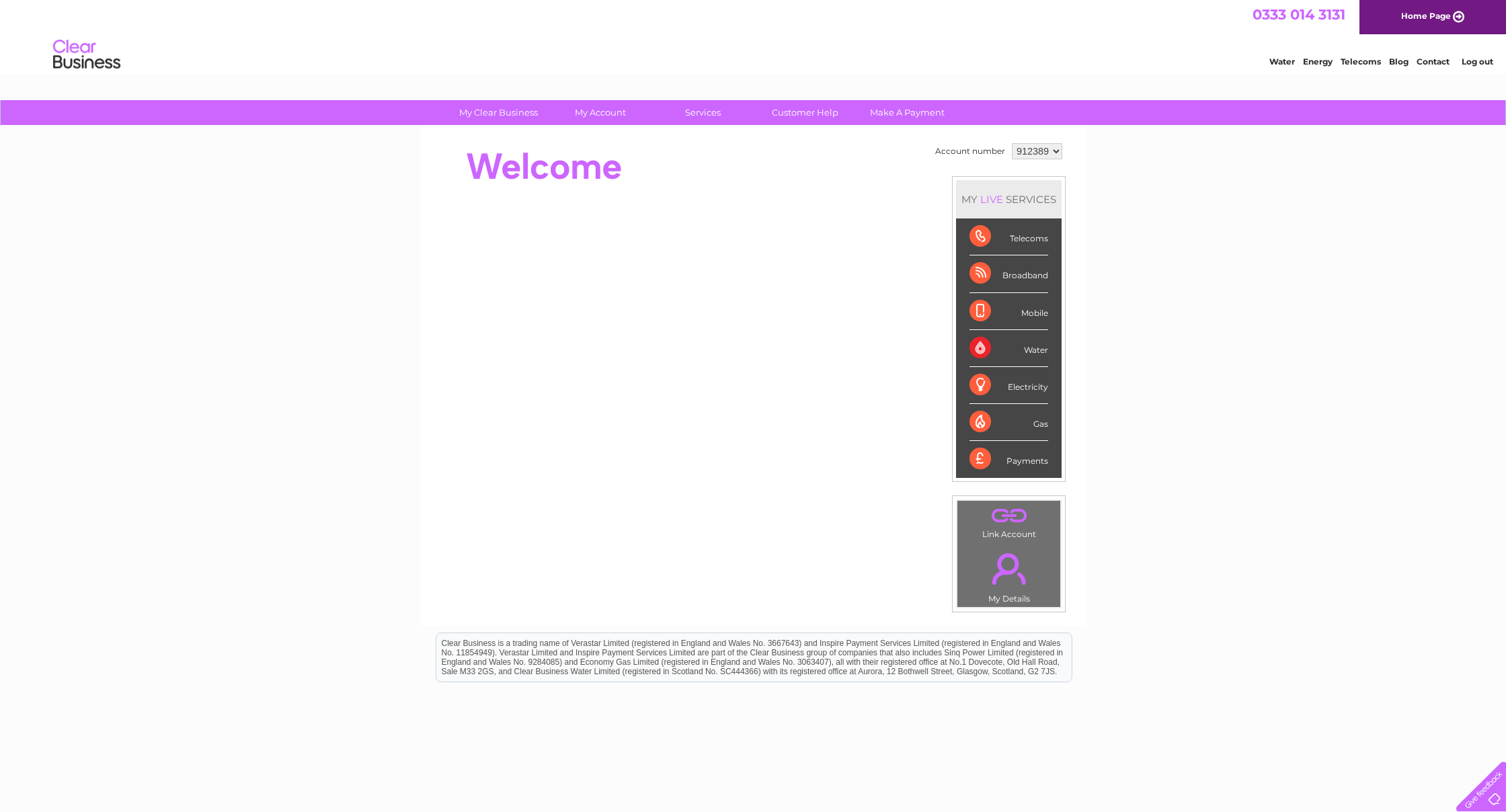 scroll, scrollTop: 0, scrollLeft: 0, axis: both 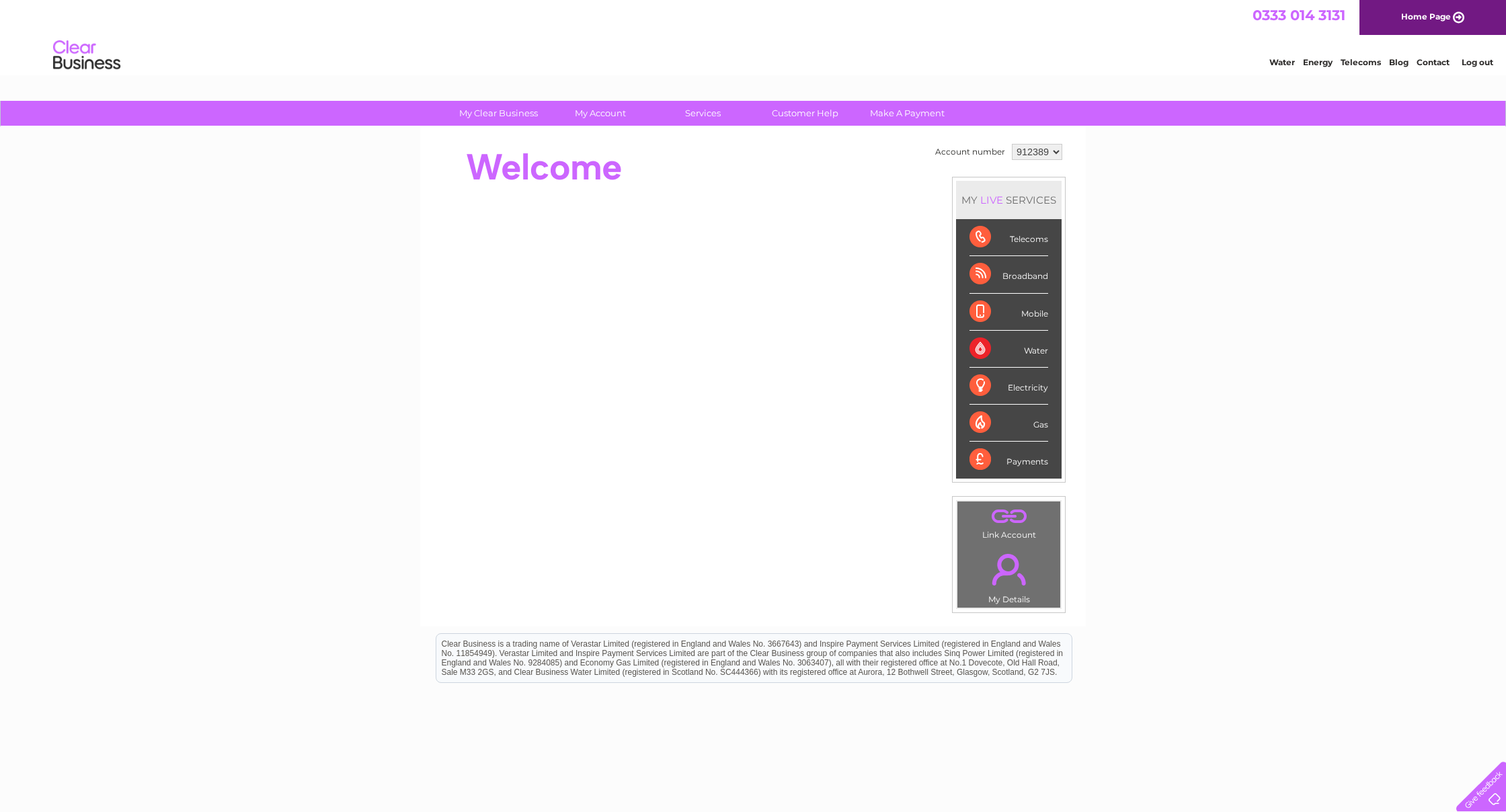 click on "Water" at bounding box center [1008, 349] 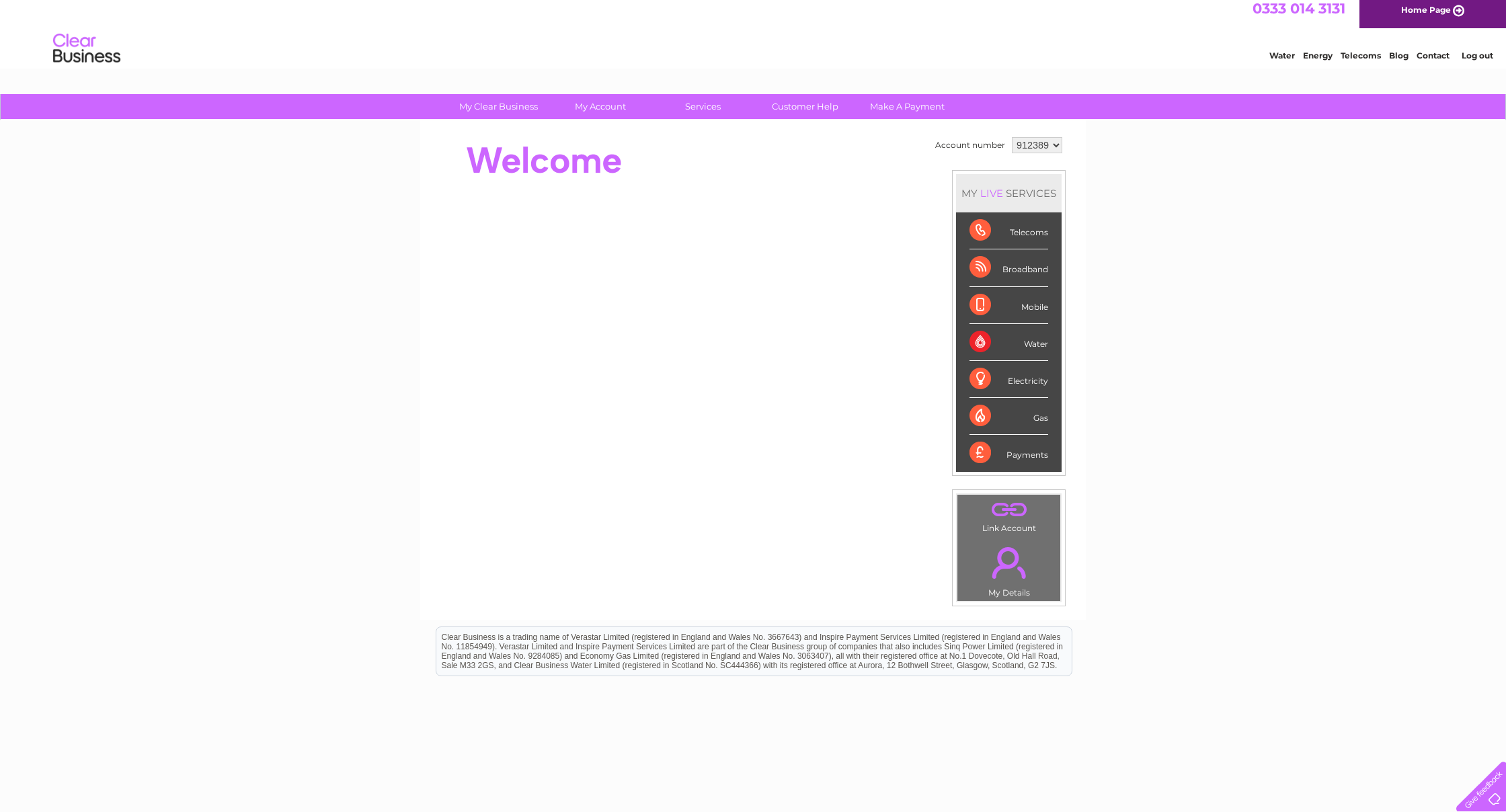 scroll, scrollTop: 8, scrollLeft: 0, axis: vertical 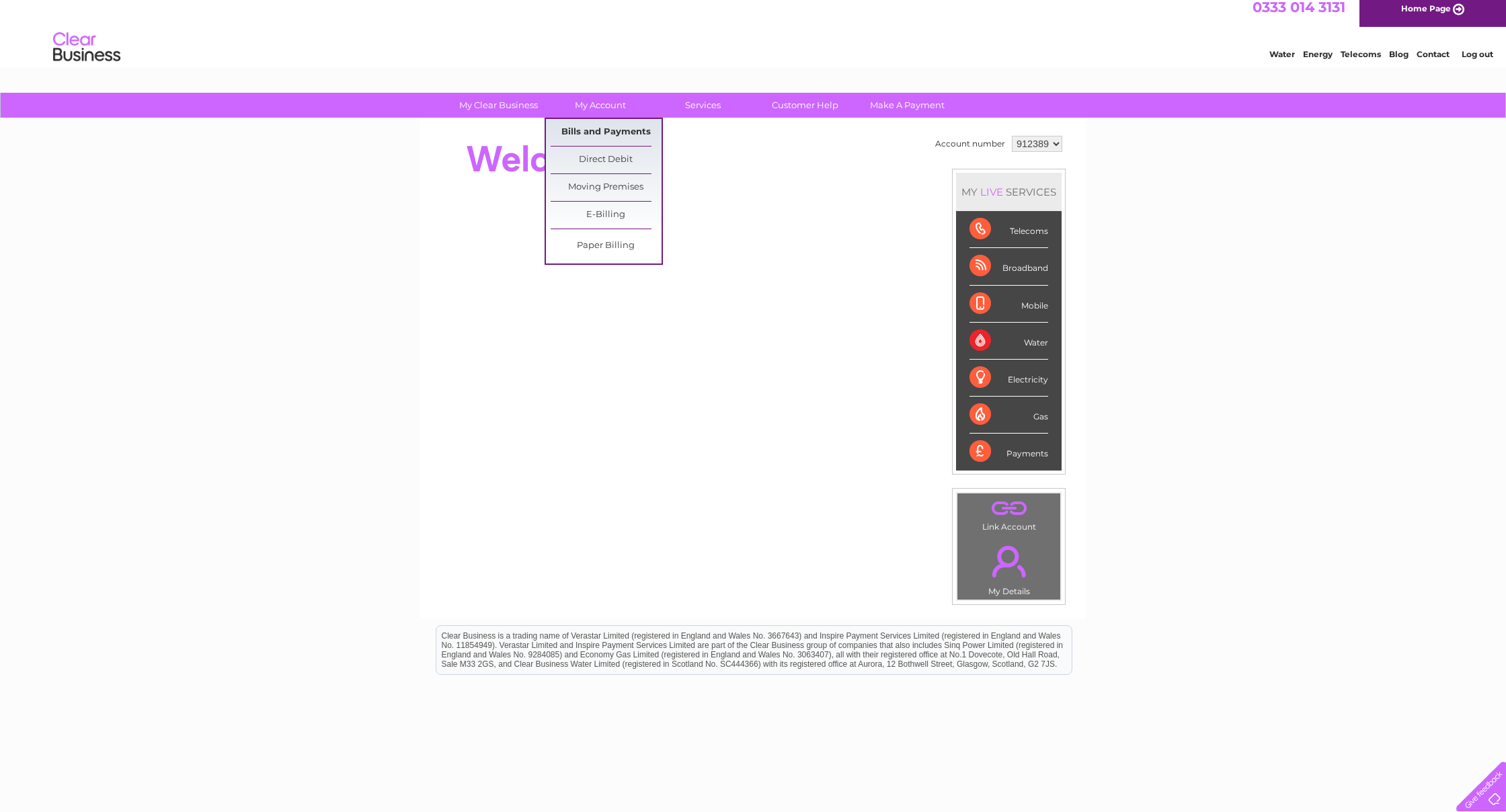 click on "Bills and Payments" at bounding box center (606, 132) 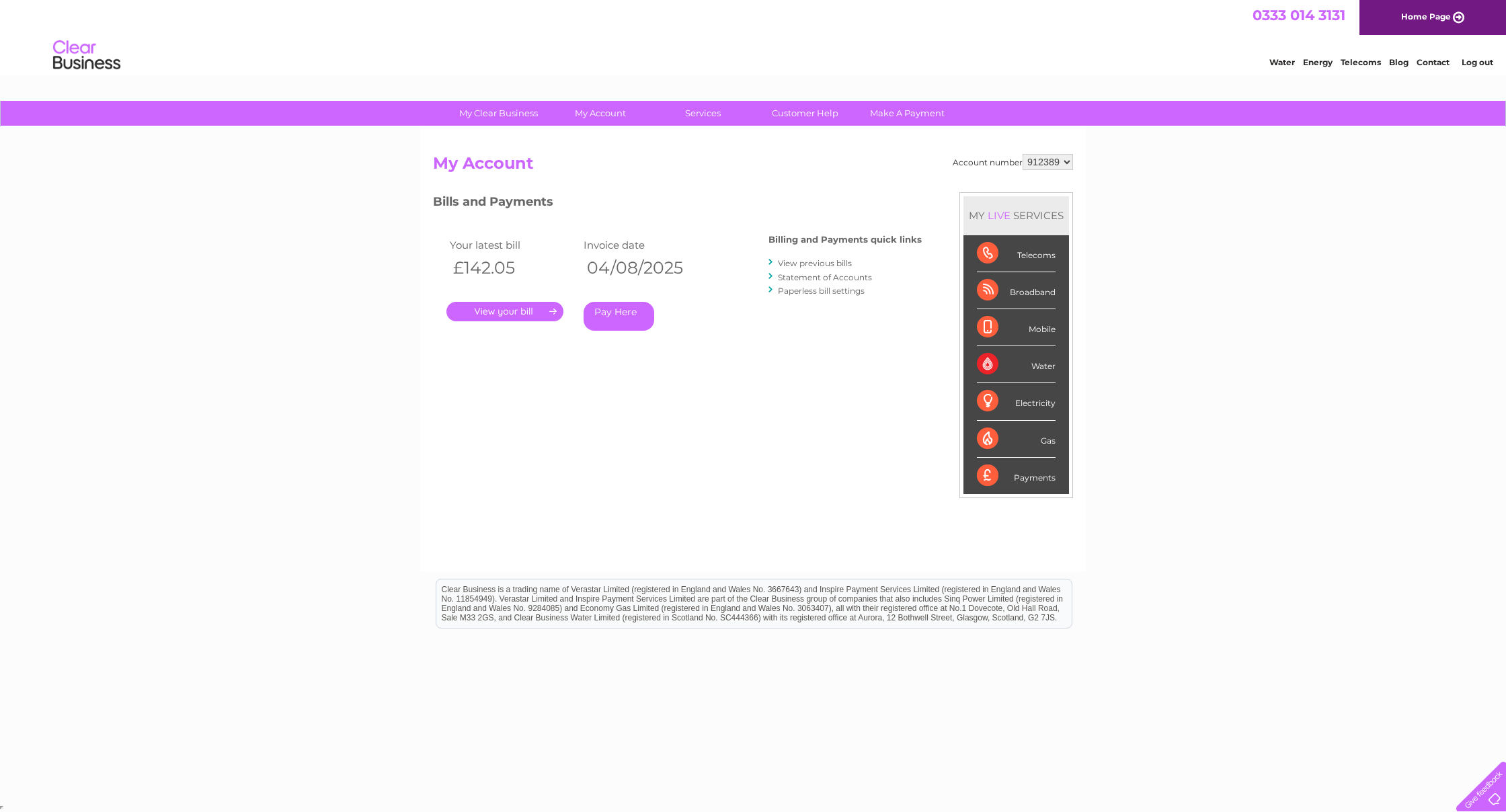 scroll, scrollTop: 0, scrollLeft: 0, axis: both 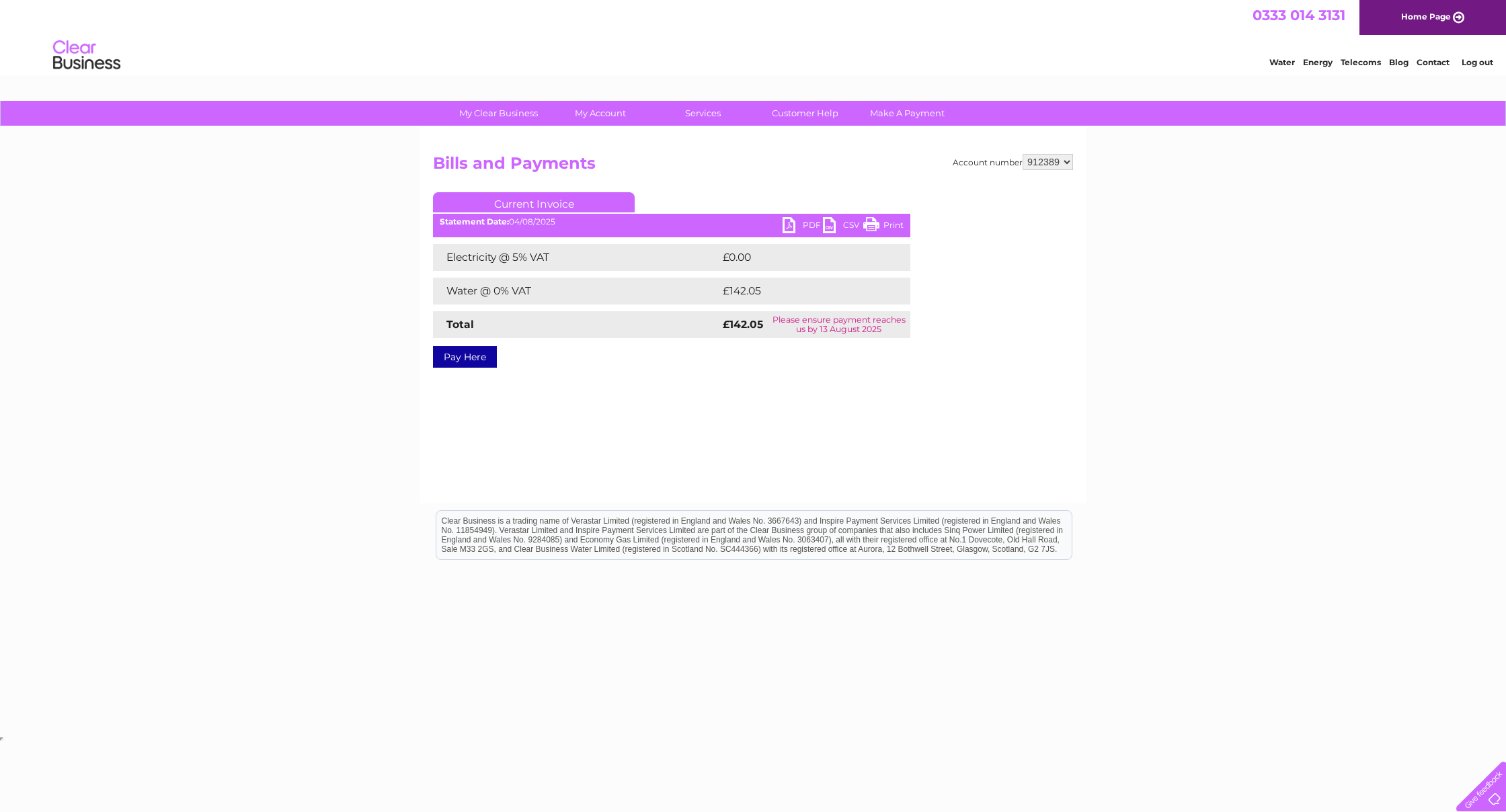 click on "PDF" at bounding box center (803, 227) 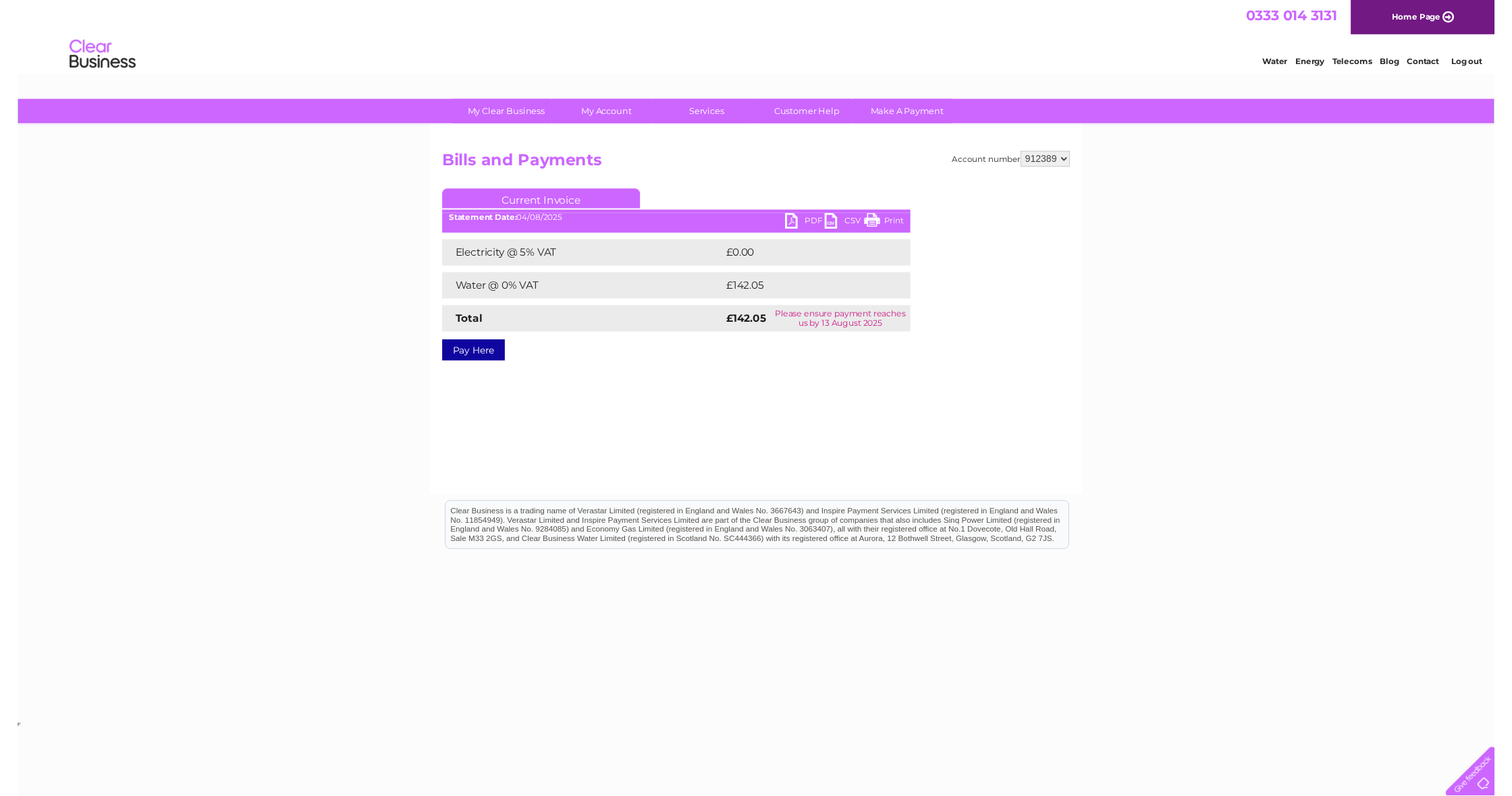 scroll, scrollTop: 0, scrollLeft: 0, axis: both 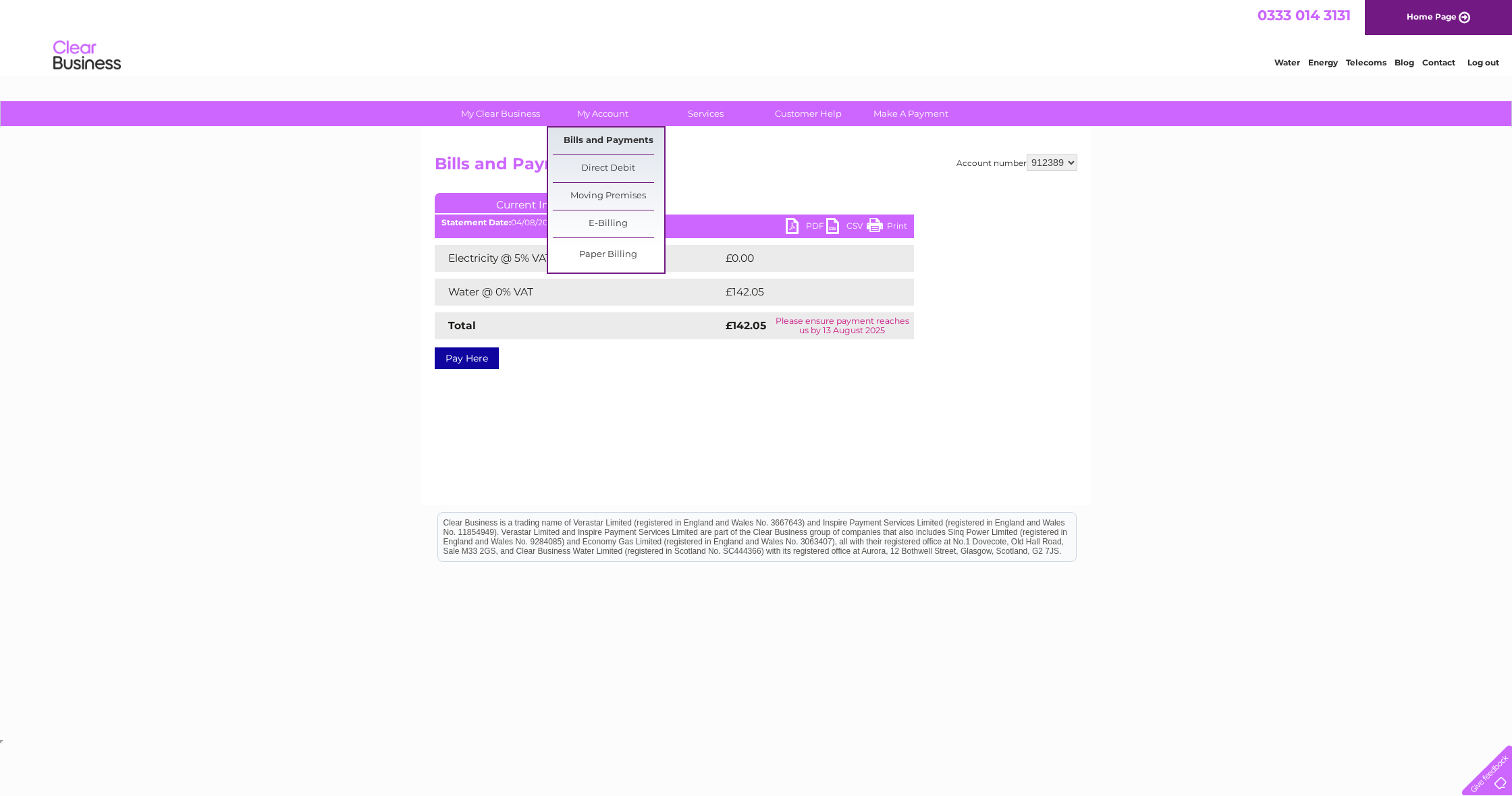 click on "Bills and Payments" at bounding box center [608, 141] 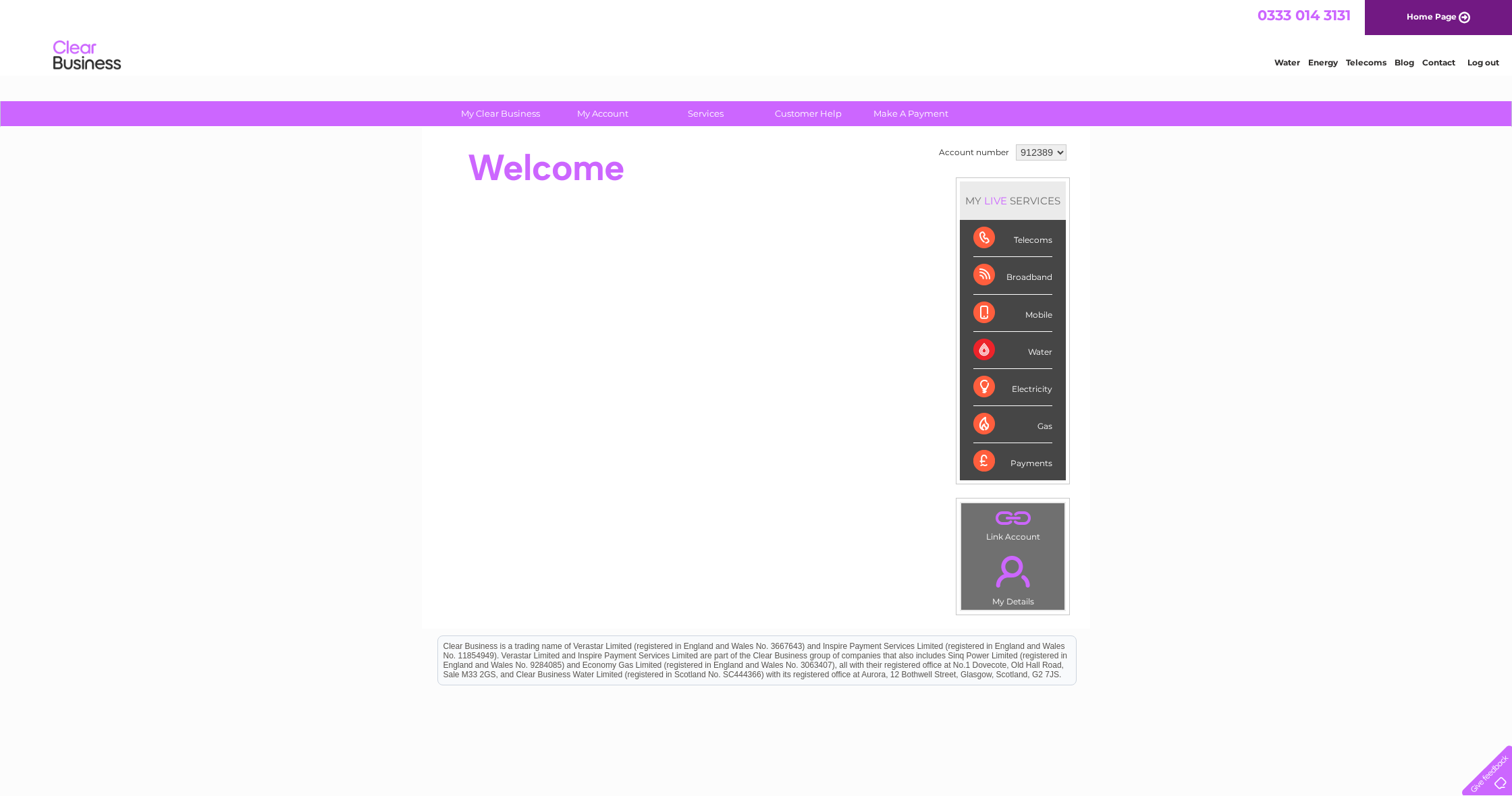 scroll, scrollTop: 0, scrollLeft: 0, axis: both 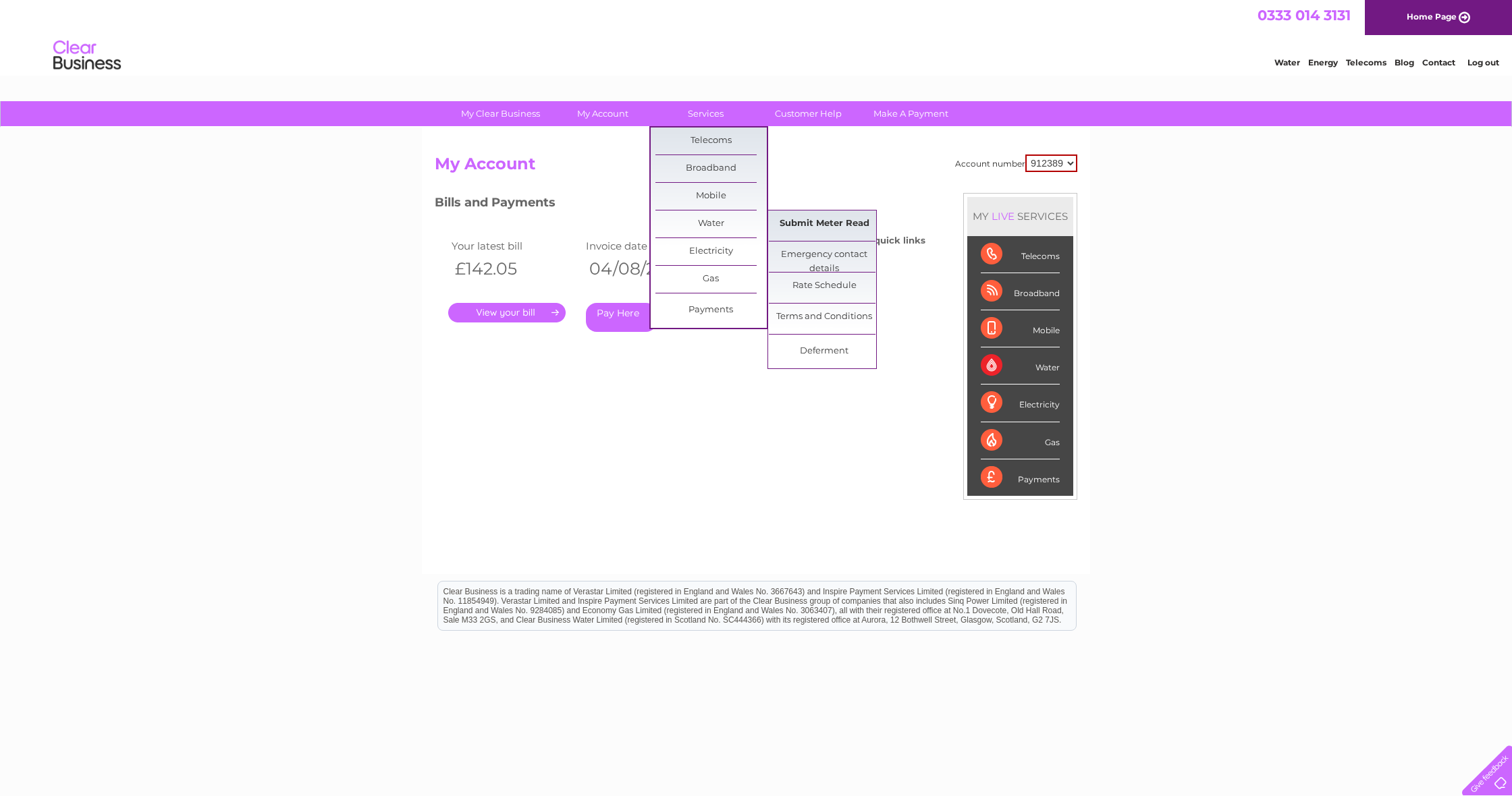 click on "Submit Meter Read" at bounding box center [824, 224] 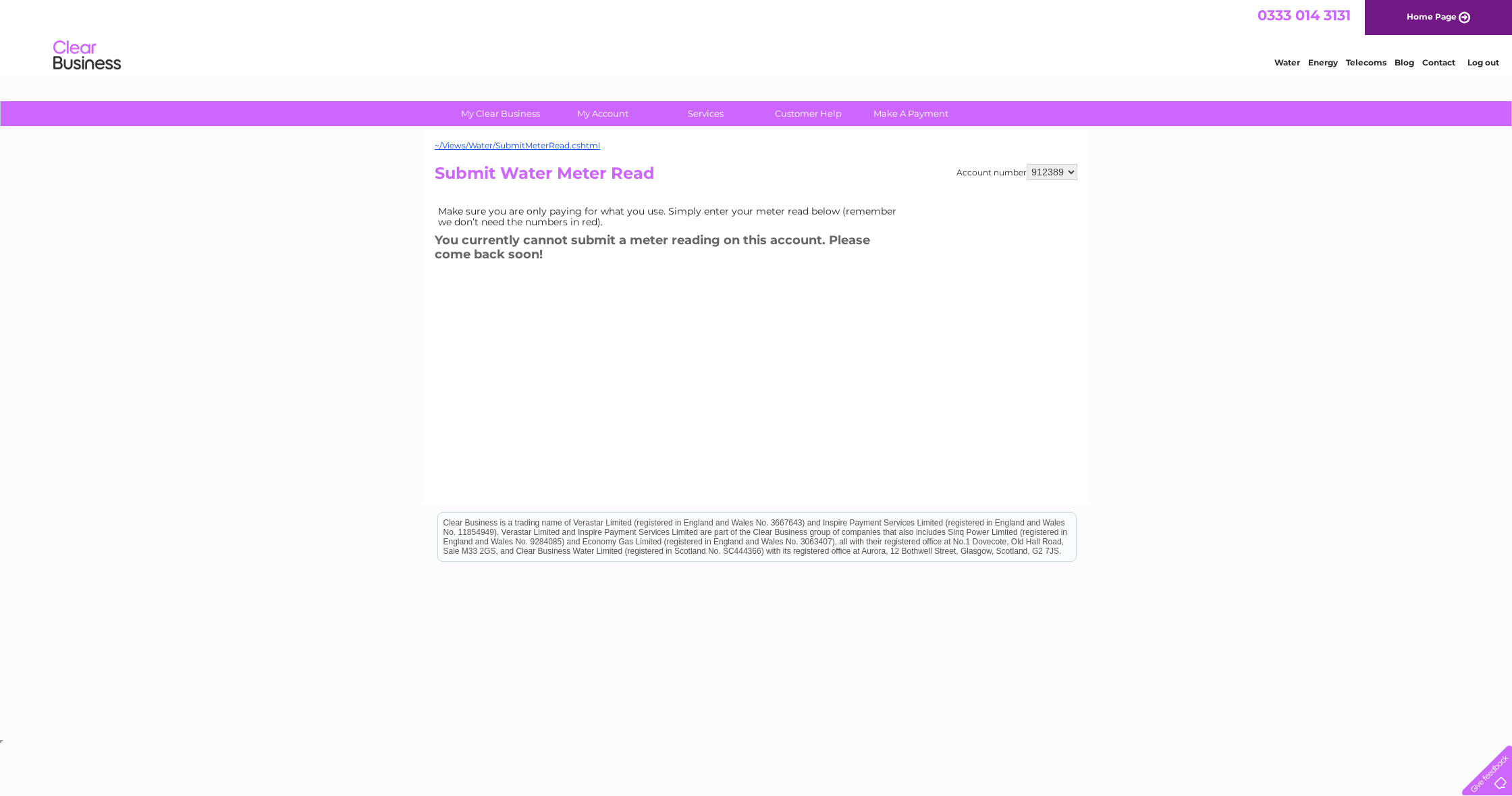 scroll, scrollTop: 0, scrollLeft: 0, axis: both 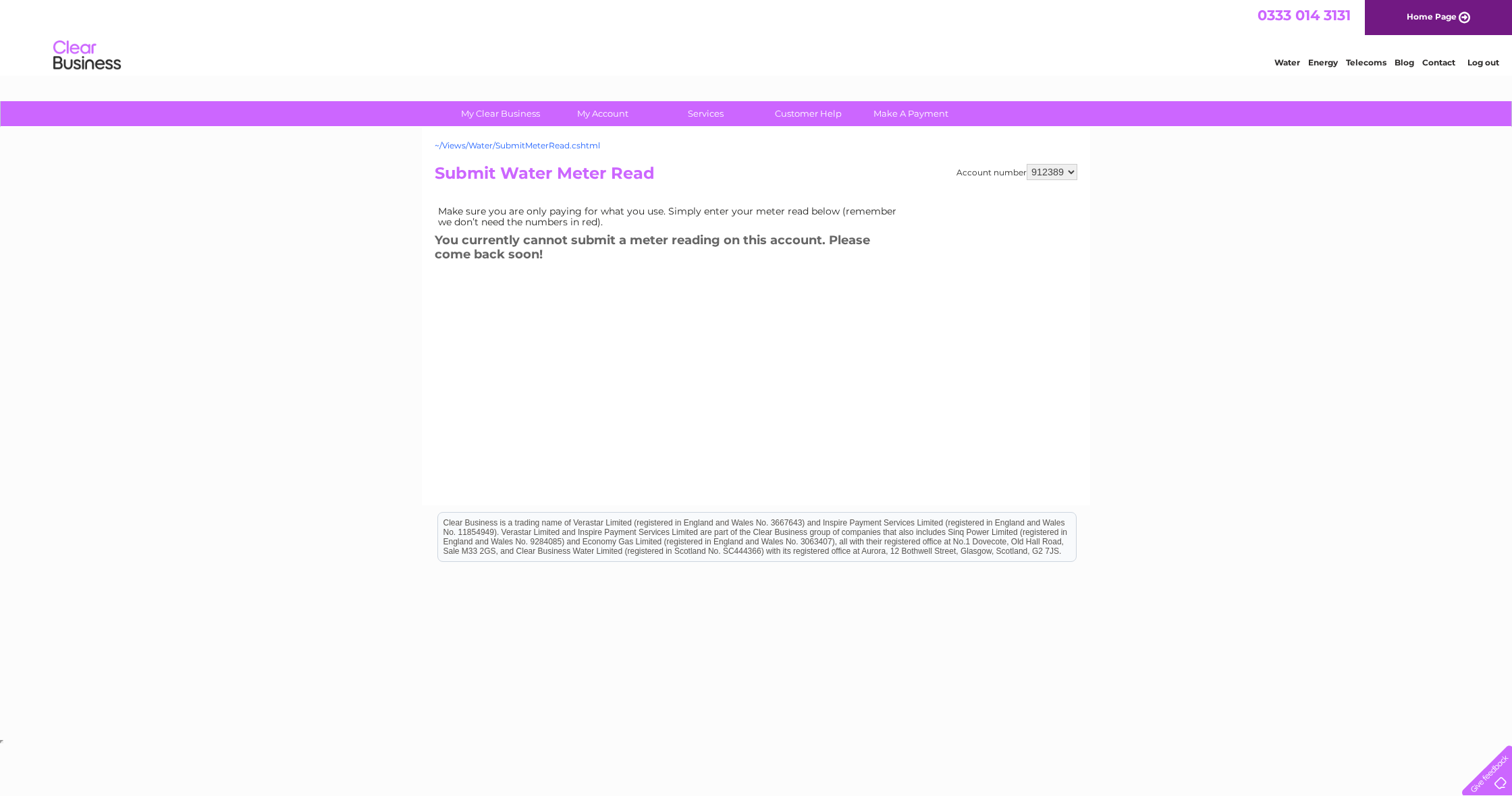 click on "~/Views/Water/SubmitMeterRead.cshtml" at bounding box center [517, 145] 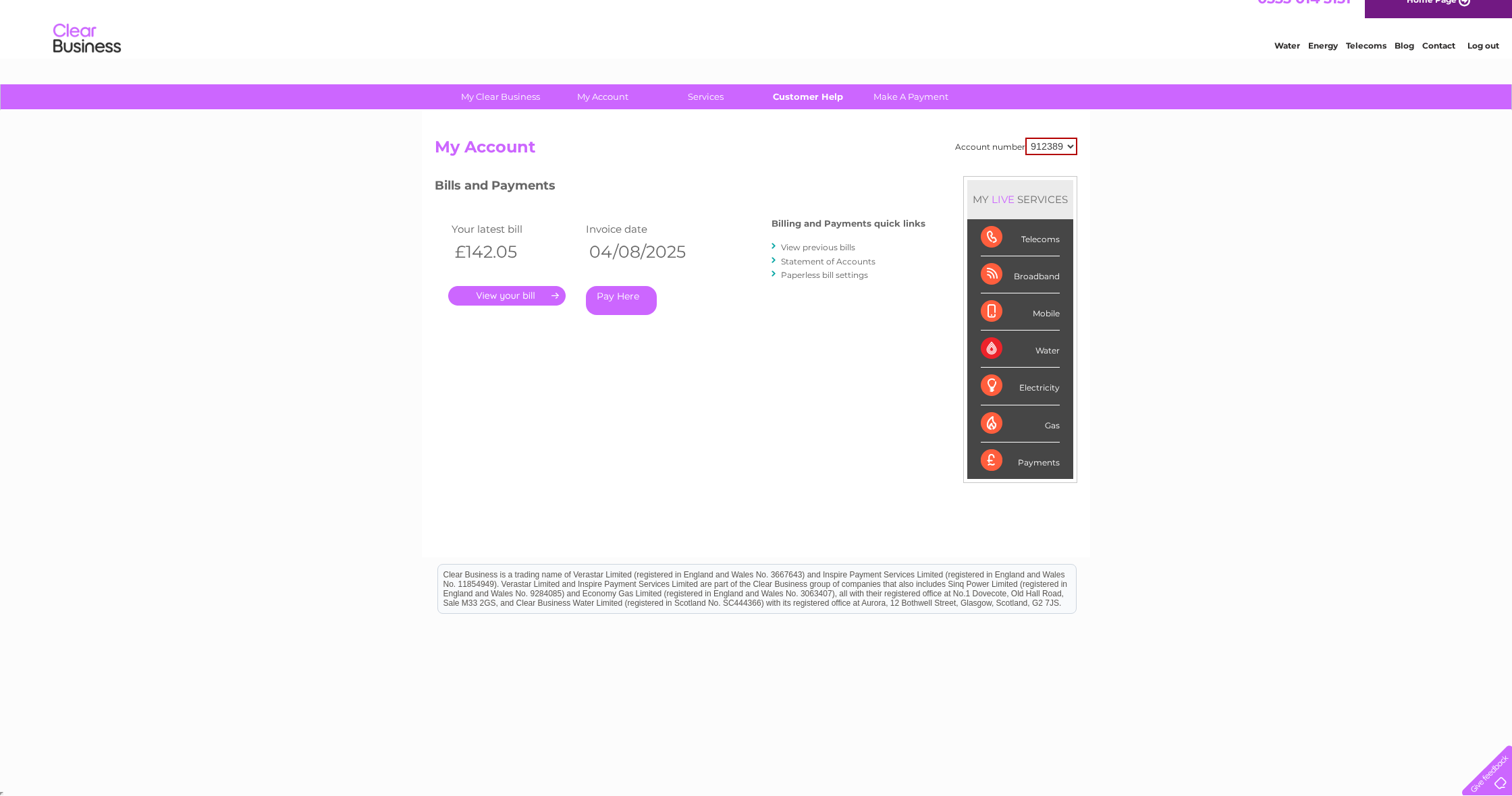 scroll, scrollTop: 16, scrollLeft: 0, axis: vertical 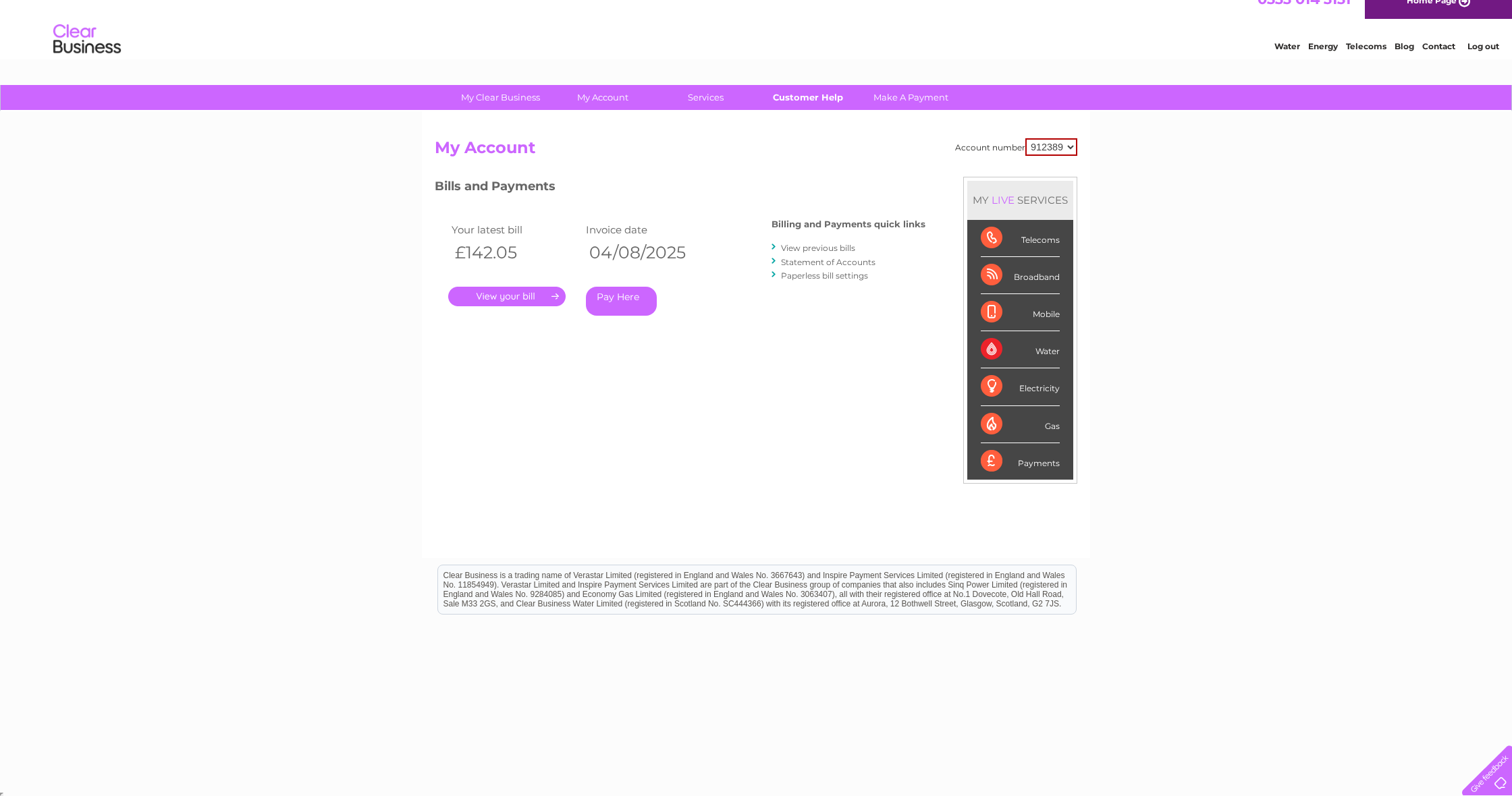 click on "Customer Help" at bounding box center (808, 97) 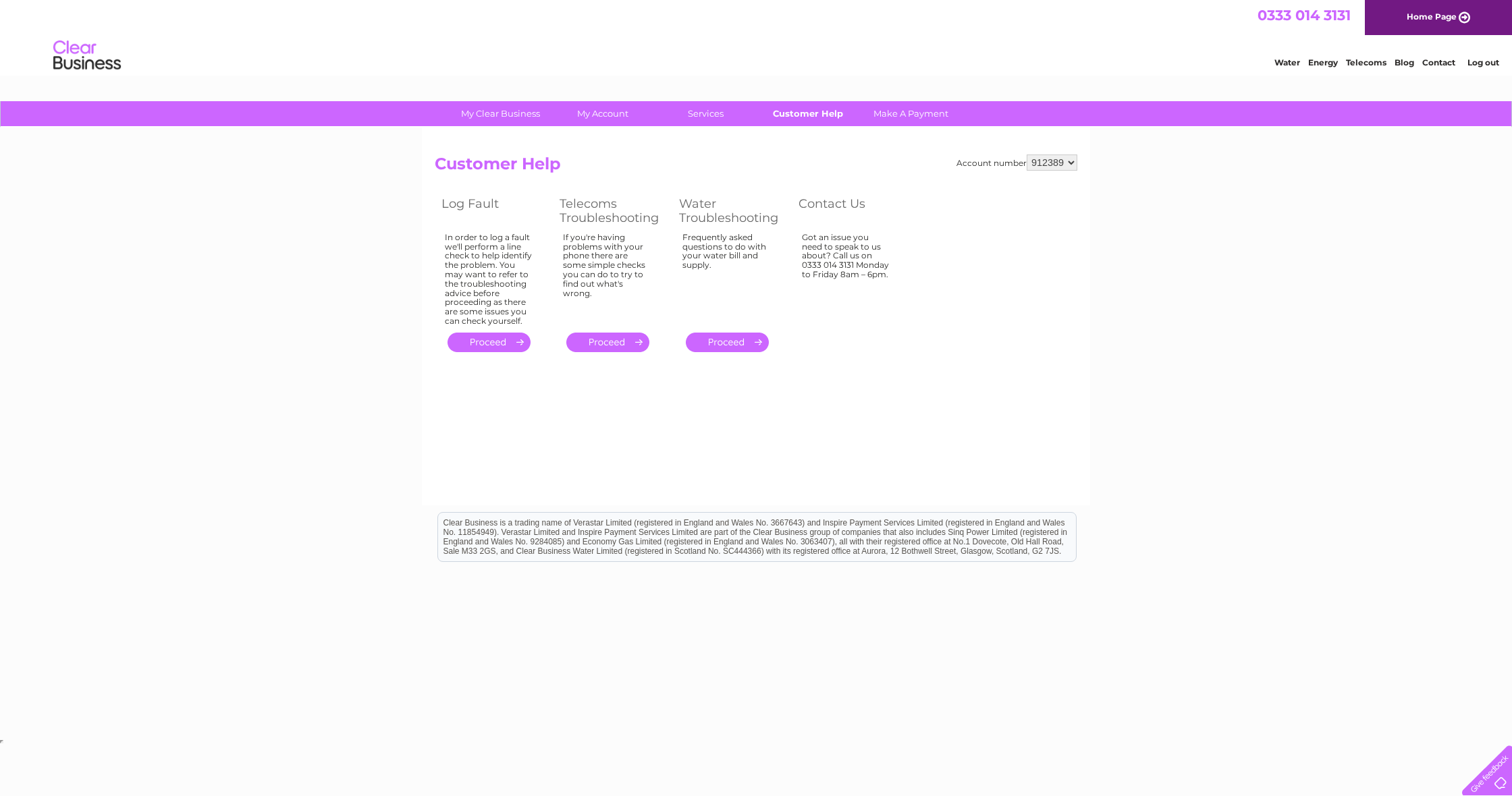 scroll, scrollTop: 0, scrollLeft: 0, axis: both 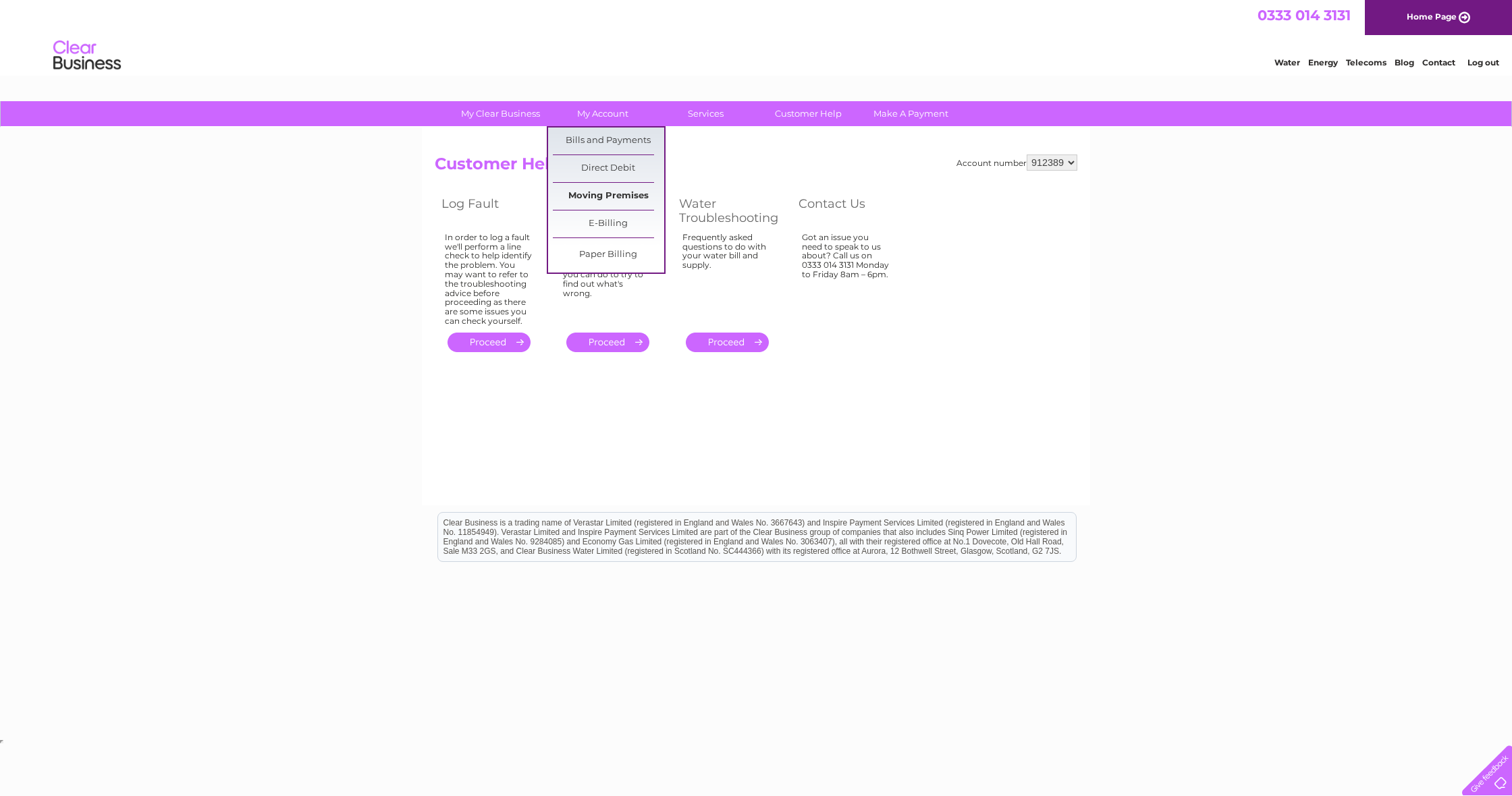 click on "Moving Premises" at bounding box center (608, 196) 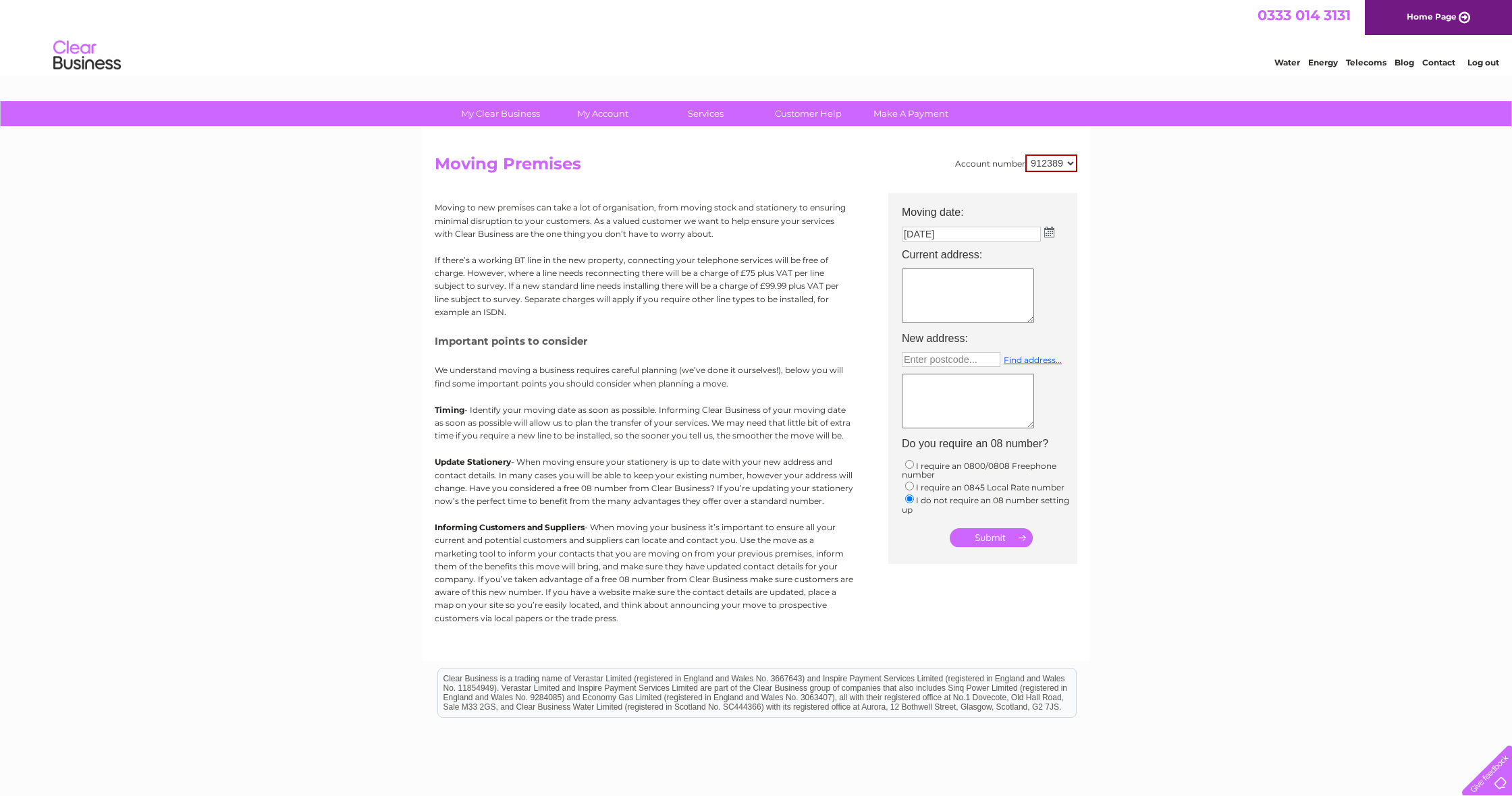 scroll, scrollTop: 0, scrollLeft: 0, axis: both 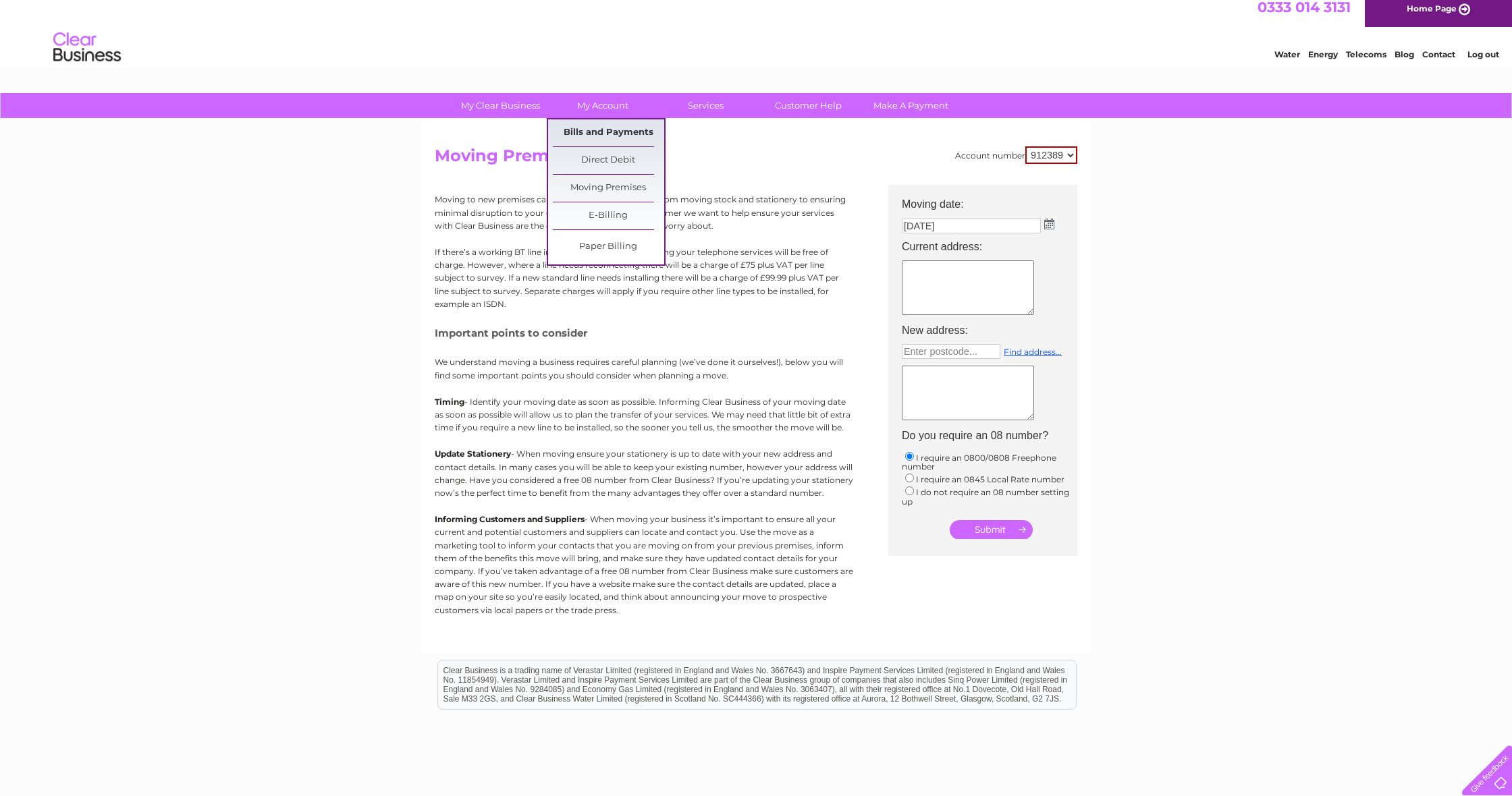 click on "Bills and Payments" at bounding box center [608, 133] 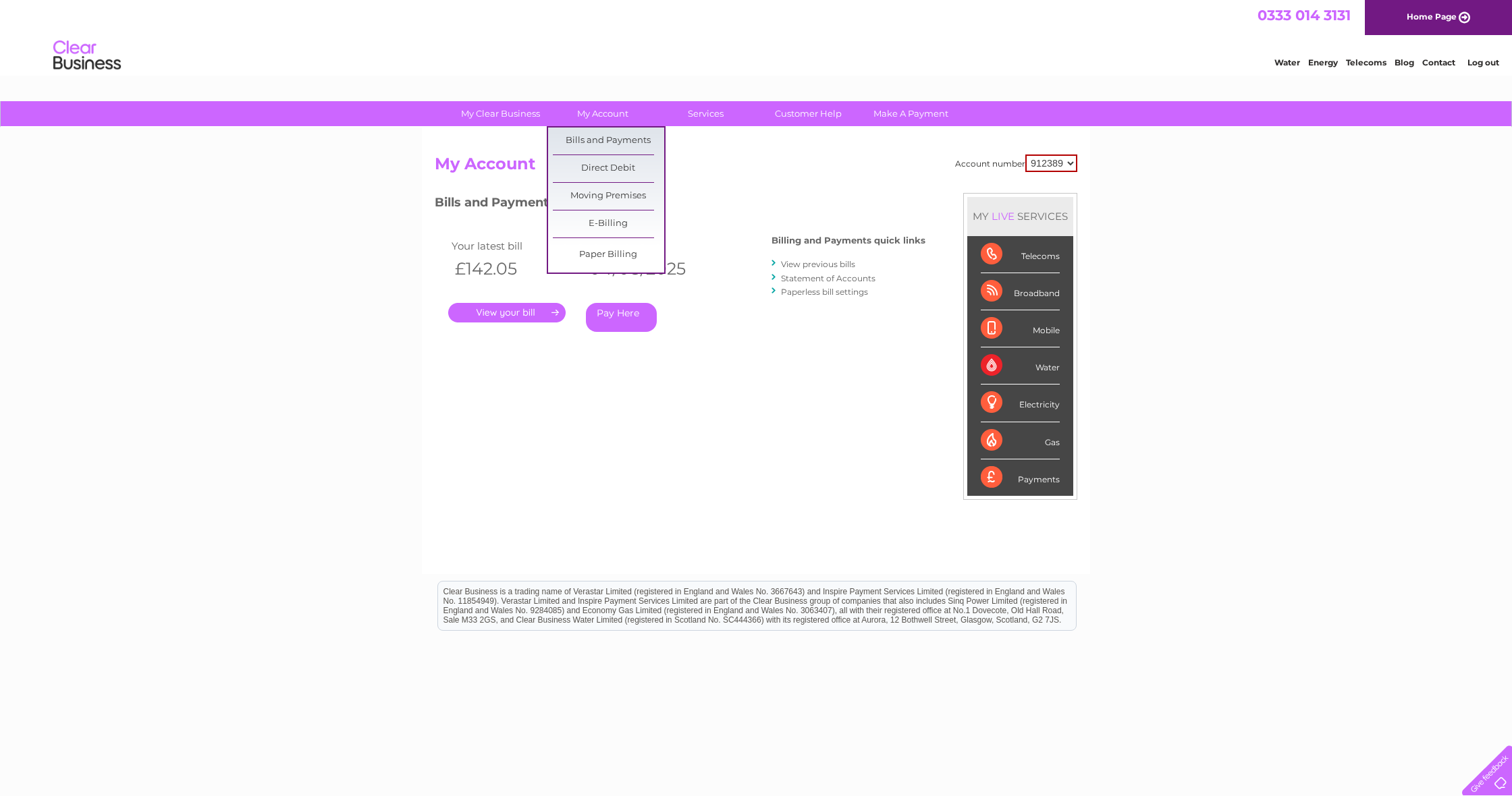 scroll, scrollTop: 0, scrollLeft: 0, axis: both 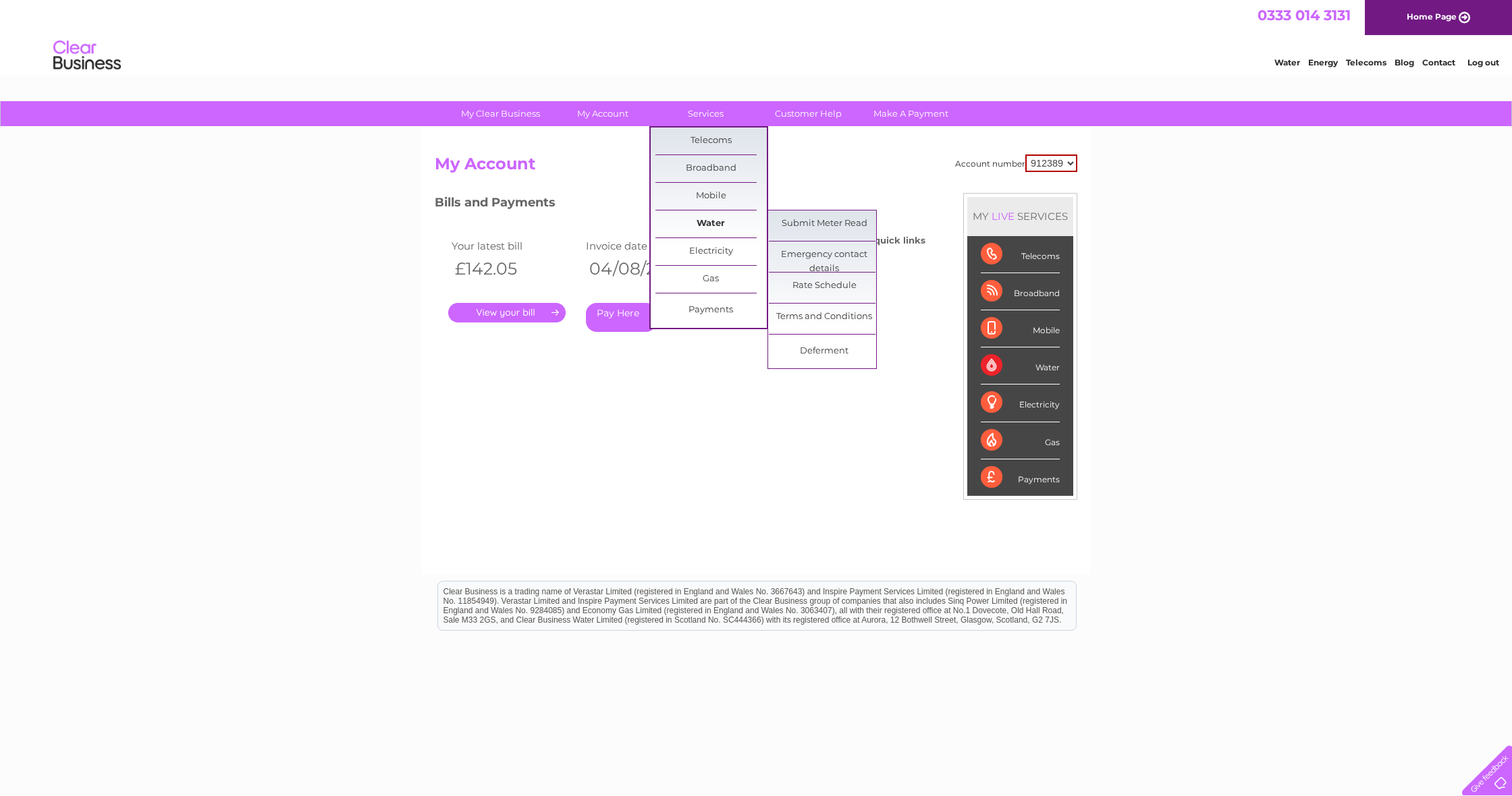 click on "Water" at bounding box center [711, 224] 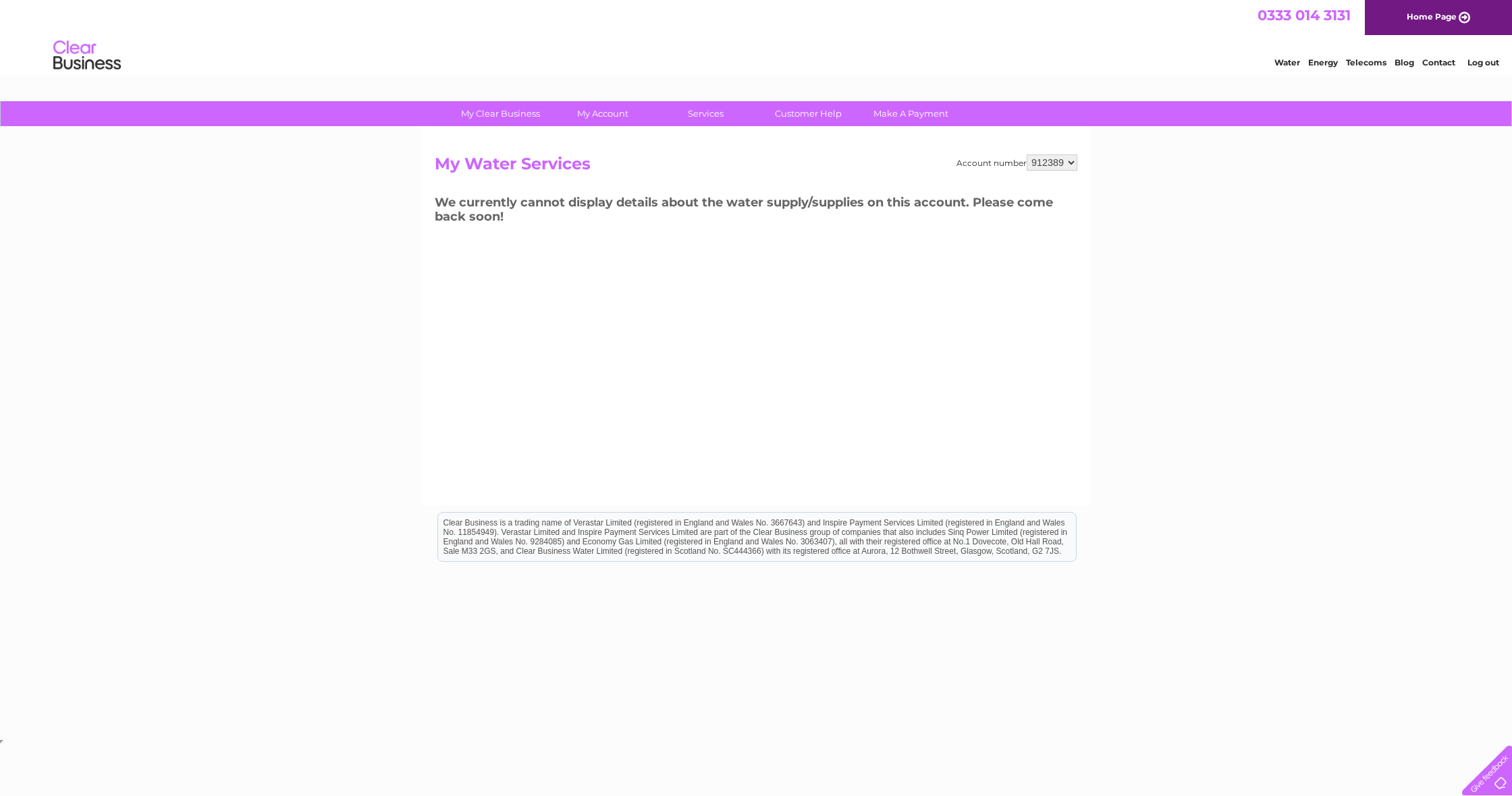 scroll, scrollTop: 0, scrollLeft: 0, axis: both 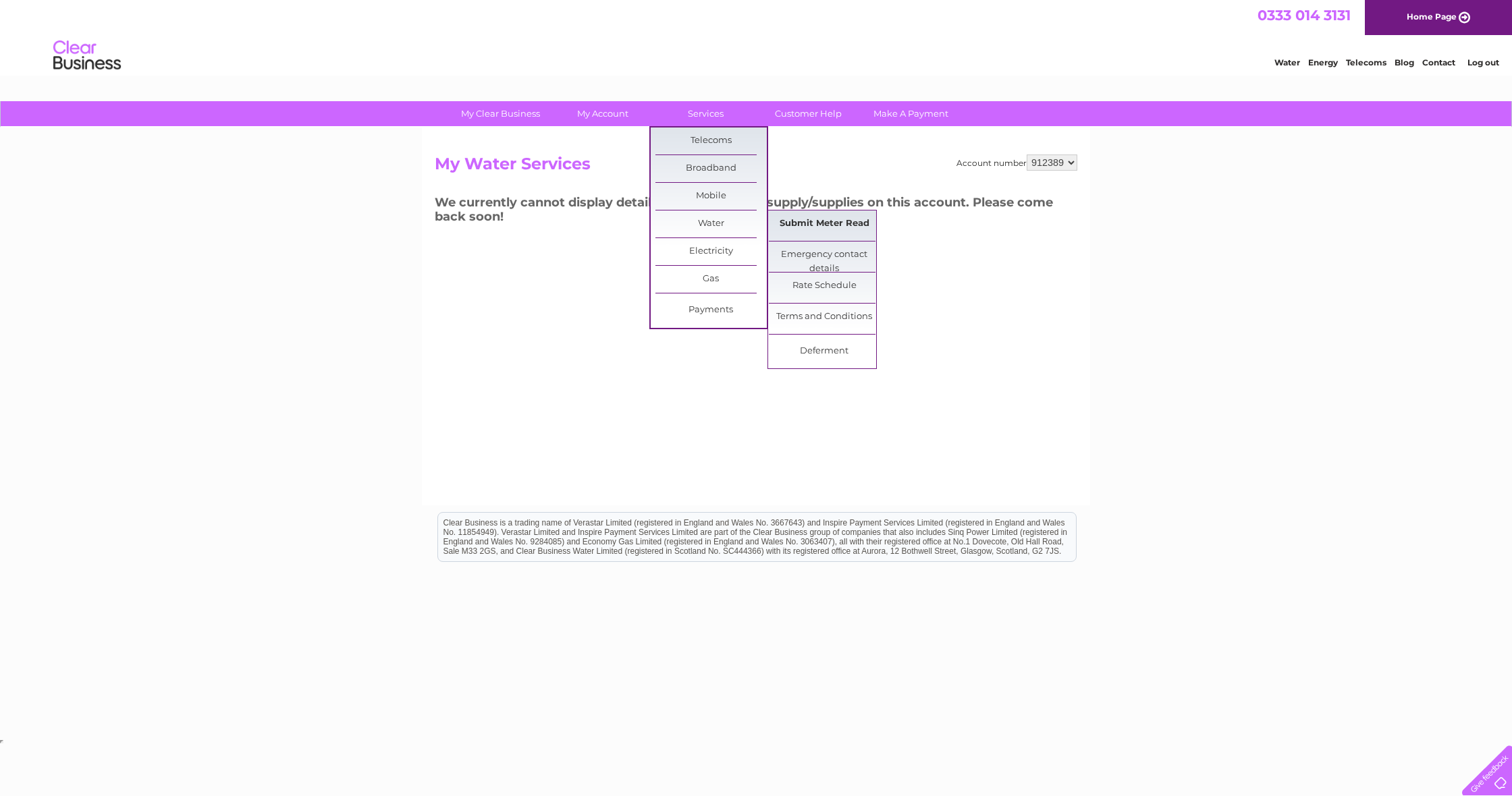 click on "Submit Meter Read" at bounding box center (824, 224) 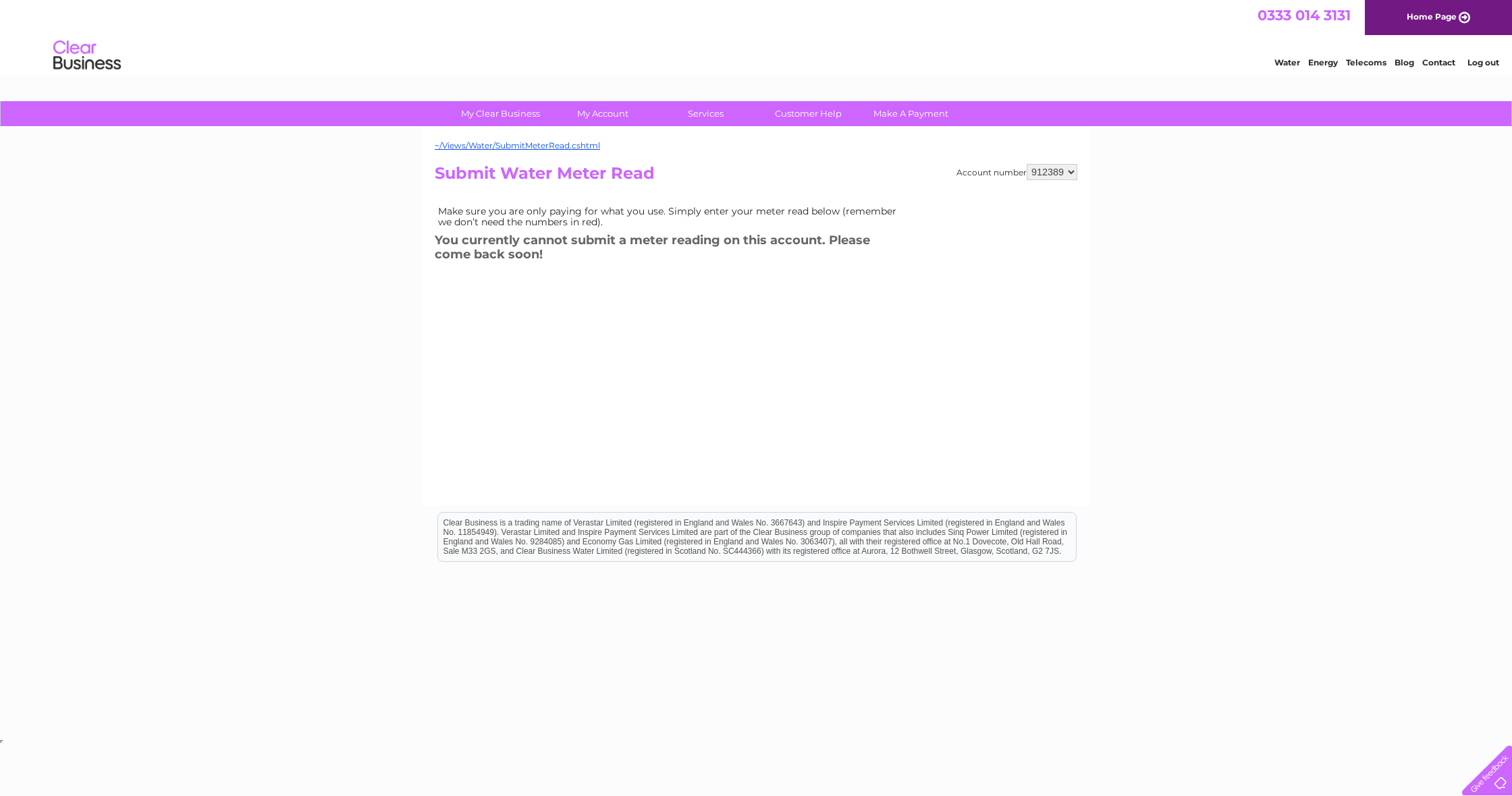 scroll, scrollTop: 0, scrollLeft: 0, axis: both 